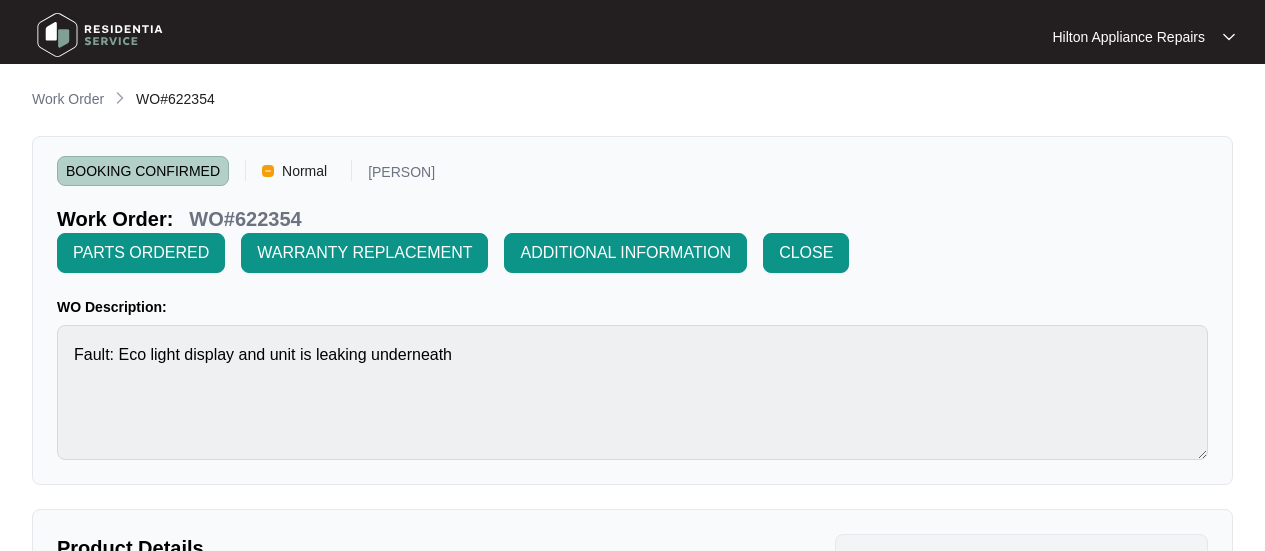 scroll, scrollTop: 500, scrollLeft: 0, axis: vertical 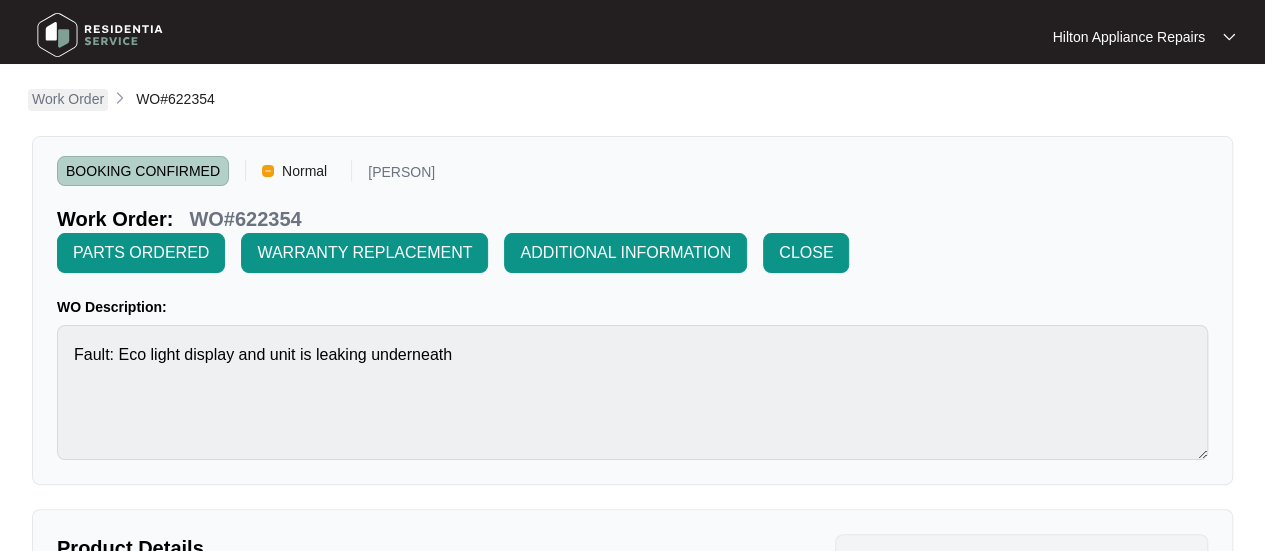 click on "Work Order" at bounding box center (68, 99) 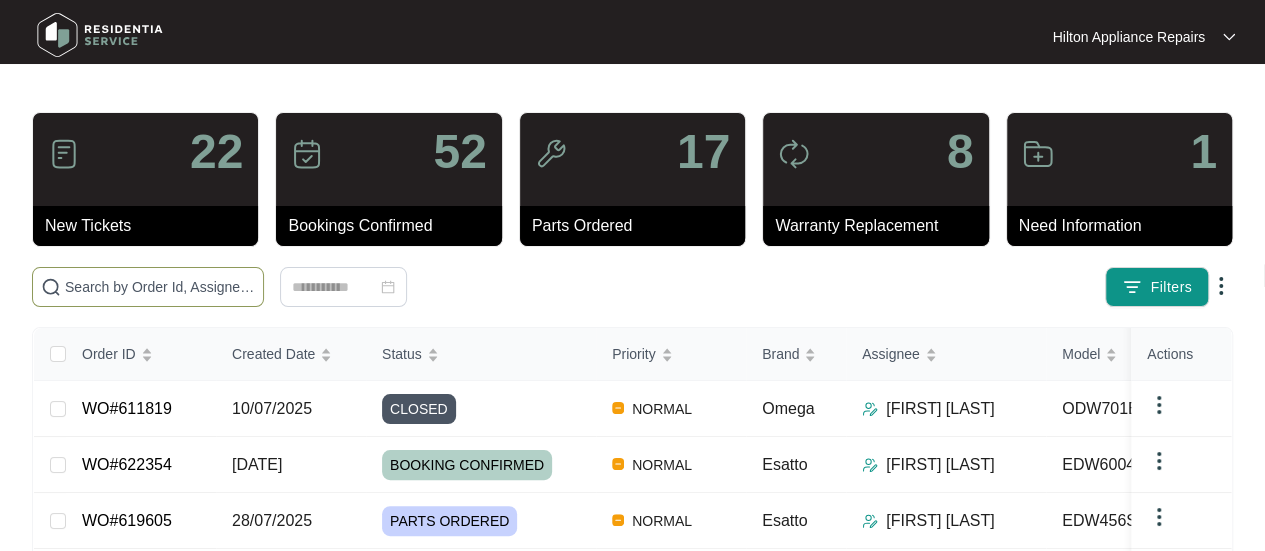 click at bounding box center (160, 287) 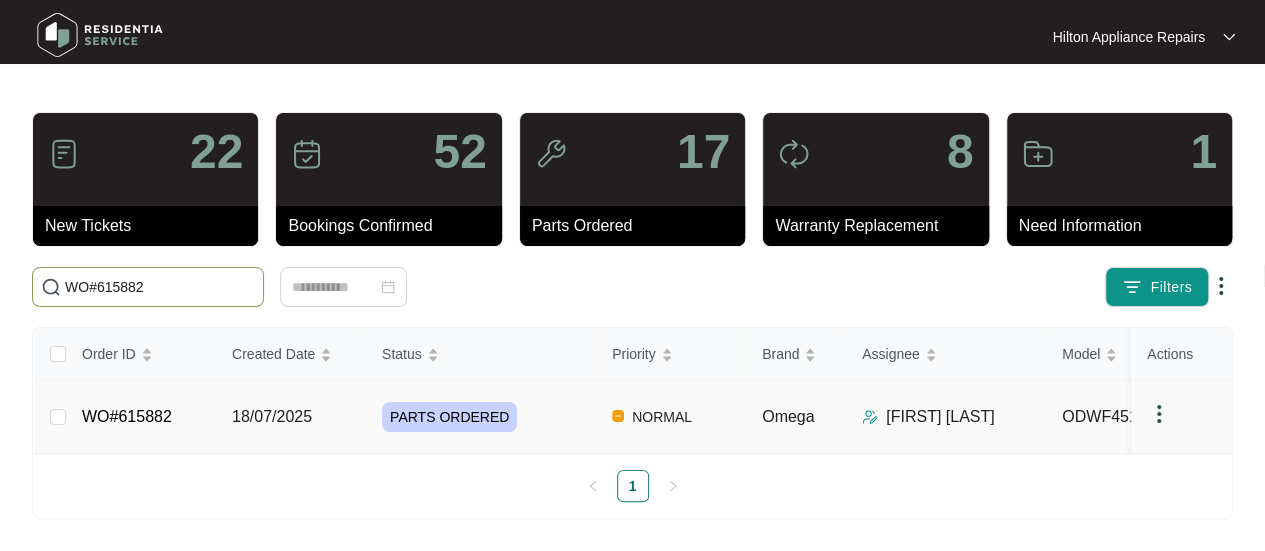 type on "WO#615882" 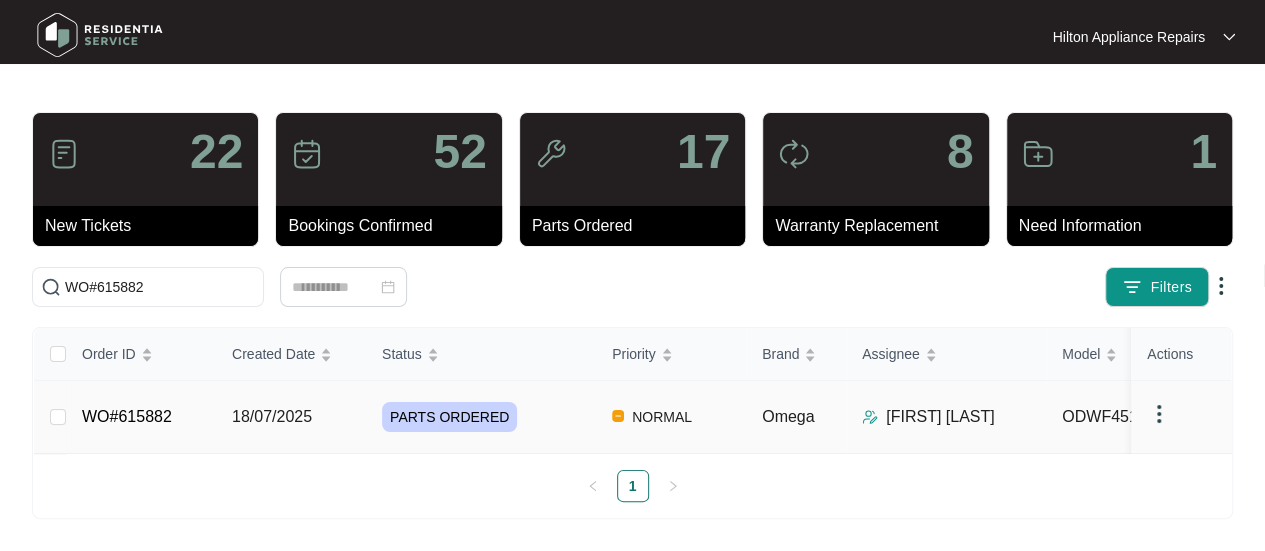 click on "18/07/2025" at bounding box center [272, 416] 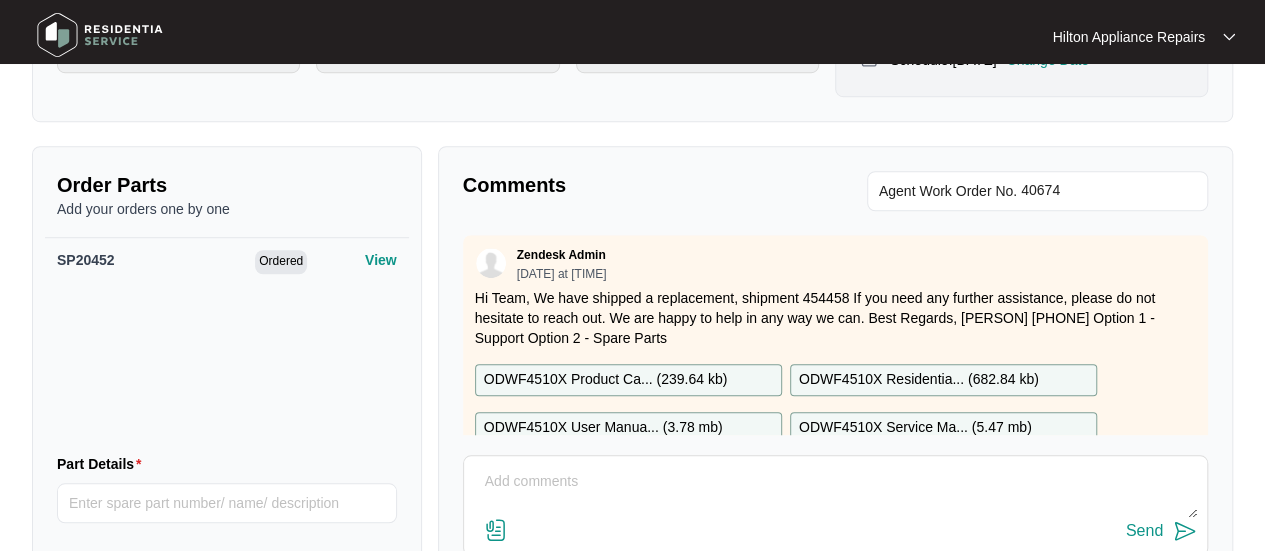 scroll, scrollTop: 791, scrollLeft: 0, axis: vertical 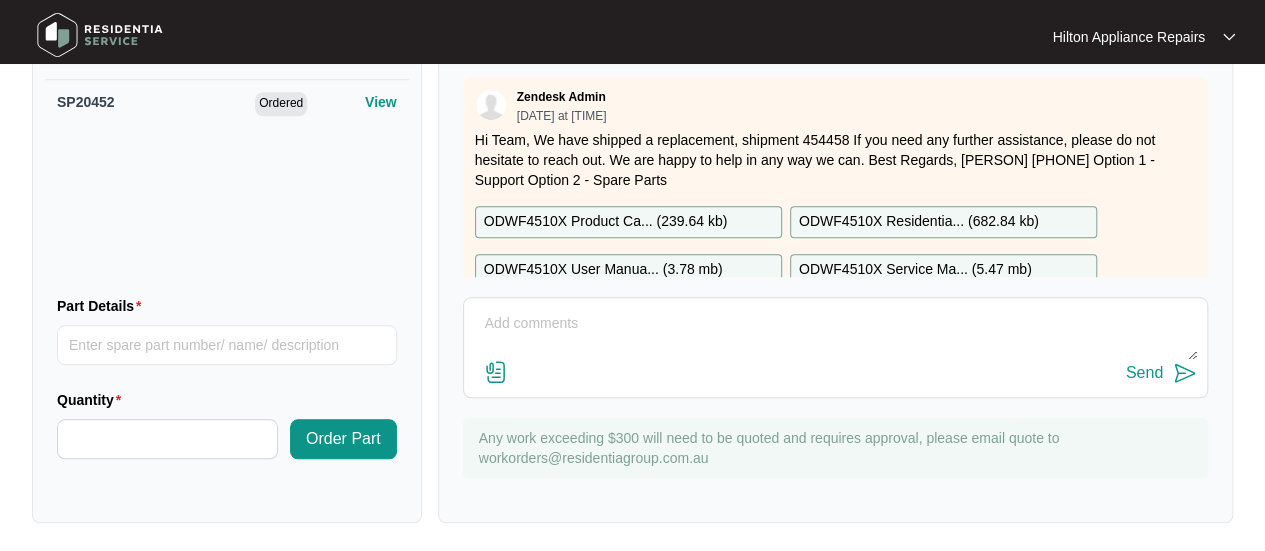 click at bounding box center (835, 334) 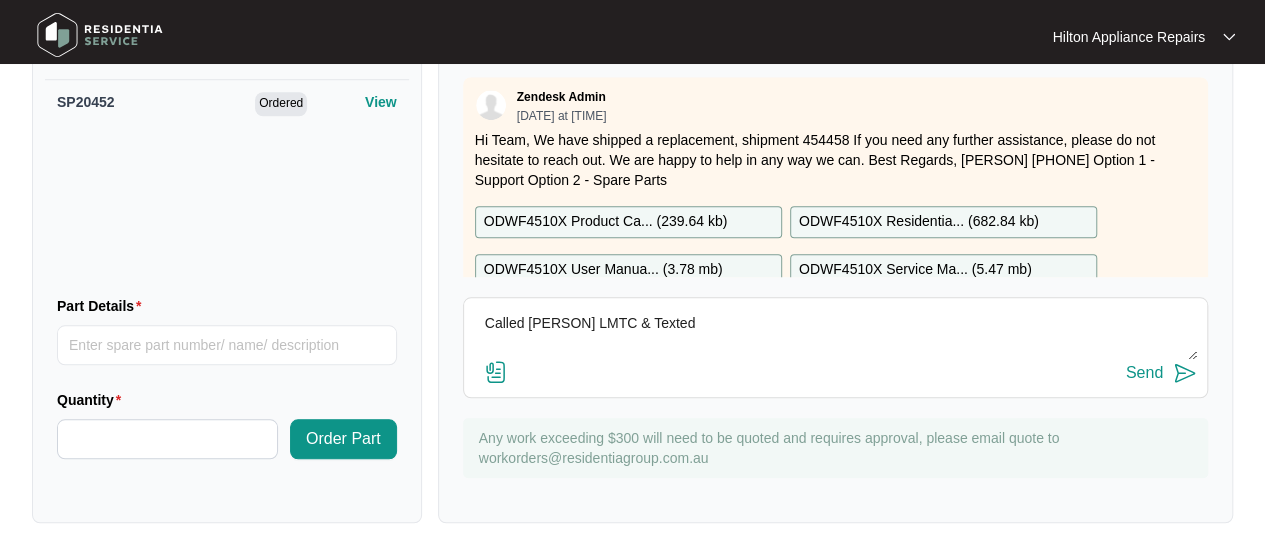 type on "Called [PERSON] LMTC & Texted" 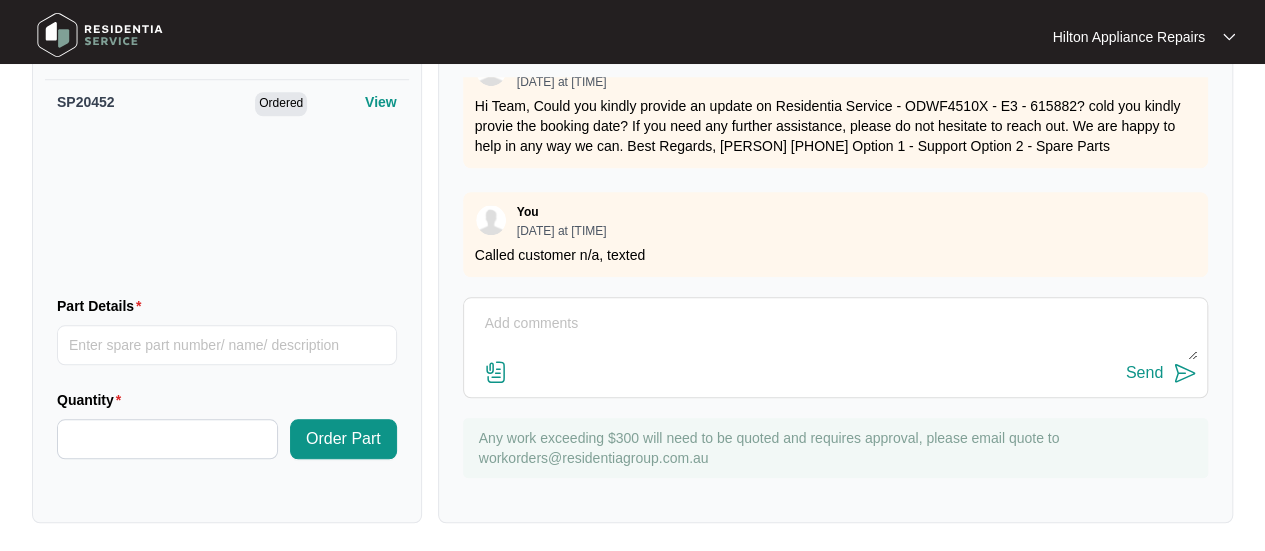 scroll, scrollTop: 0, scrollLeft: 0, axis: both 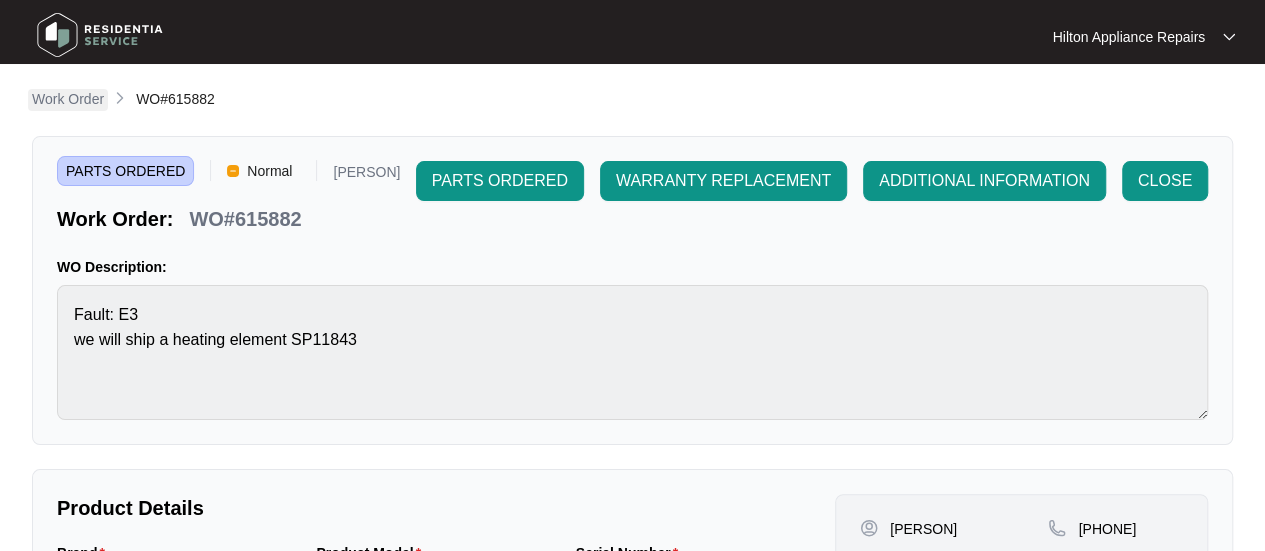click on "Work Order" at bounding box center [68, 99] 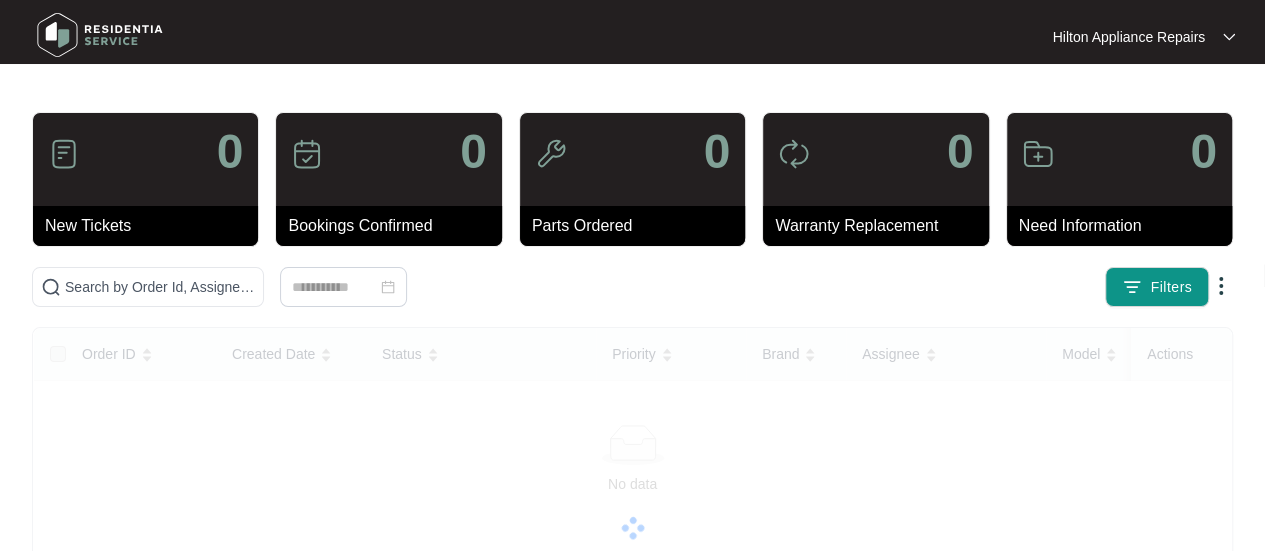 click on "0 New Tickets 0 Bookings Confirmed 0 Parts Ordered 0 Warranty Replacement 0 Need Information   Filters Order ID Created Date Status Priority Brand Assignee Model Customer Name Purchased From Actions                       No data 1" at bounding box center (632, 502) 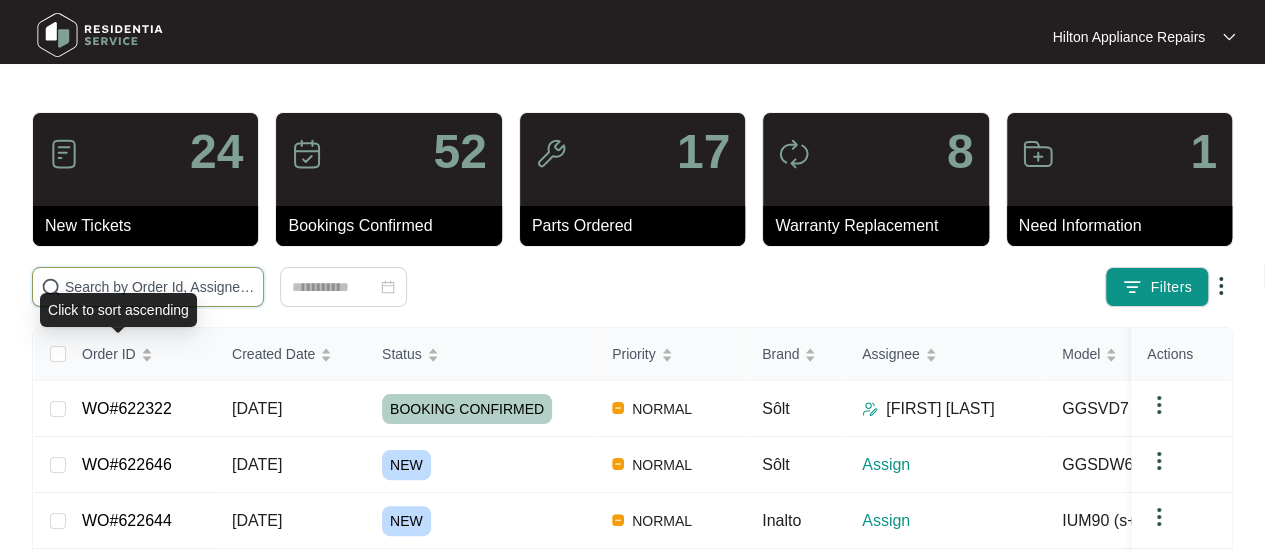 click at bounding box center [160, 287] 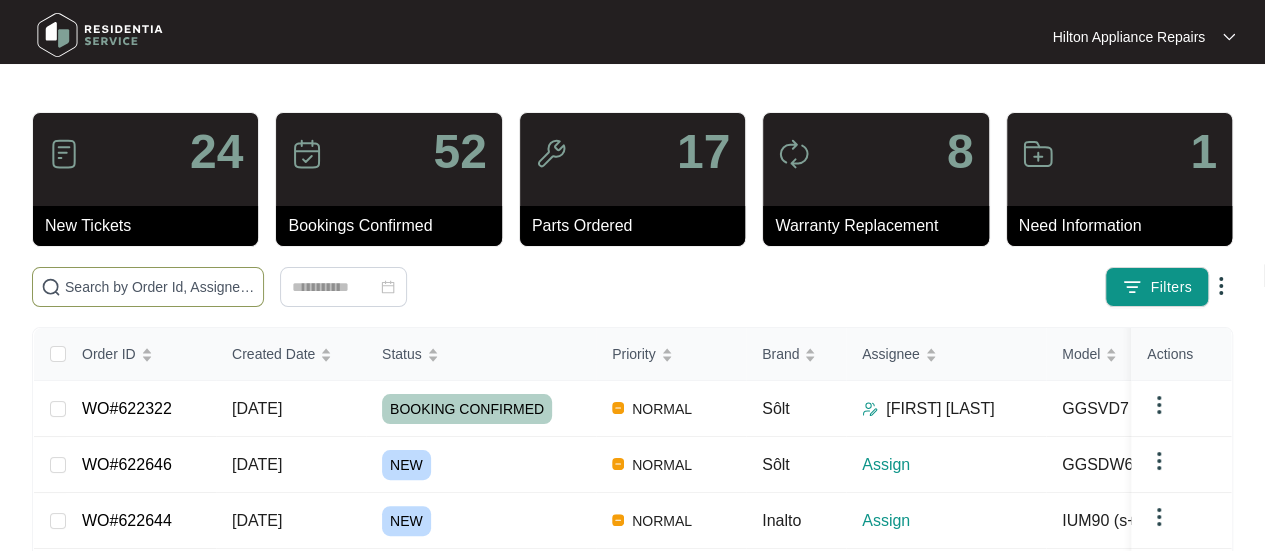 paste on "WO#621631" 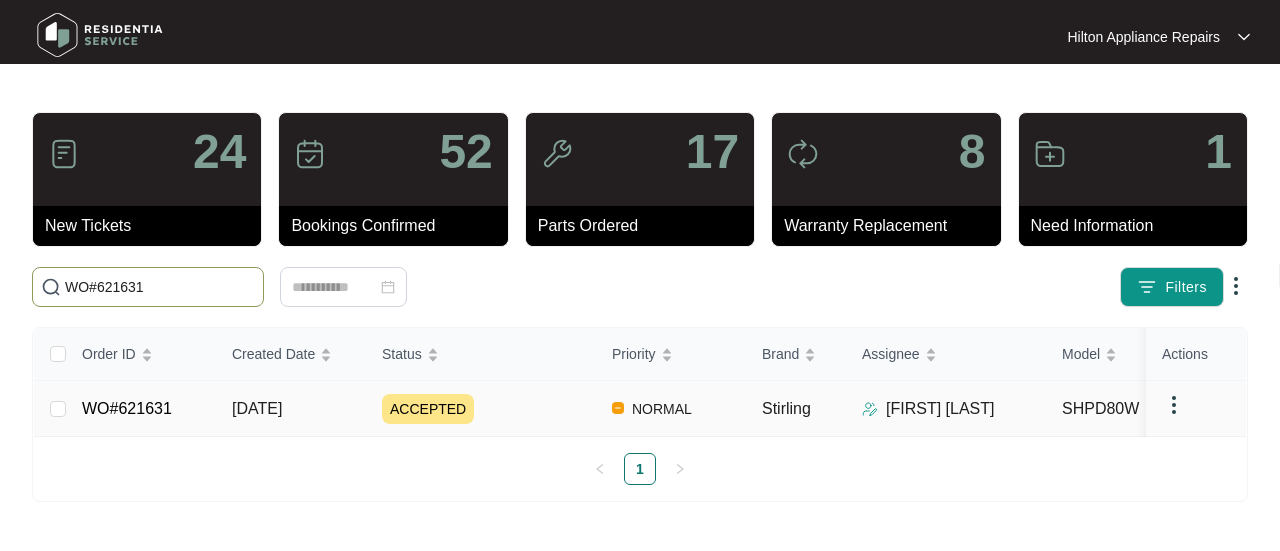 type on "WO#621631" 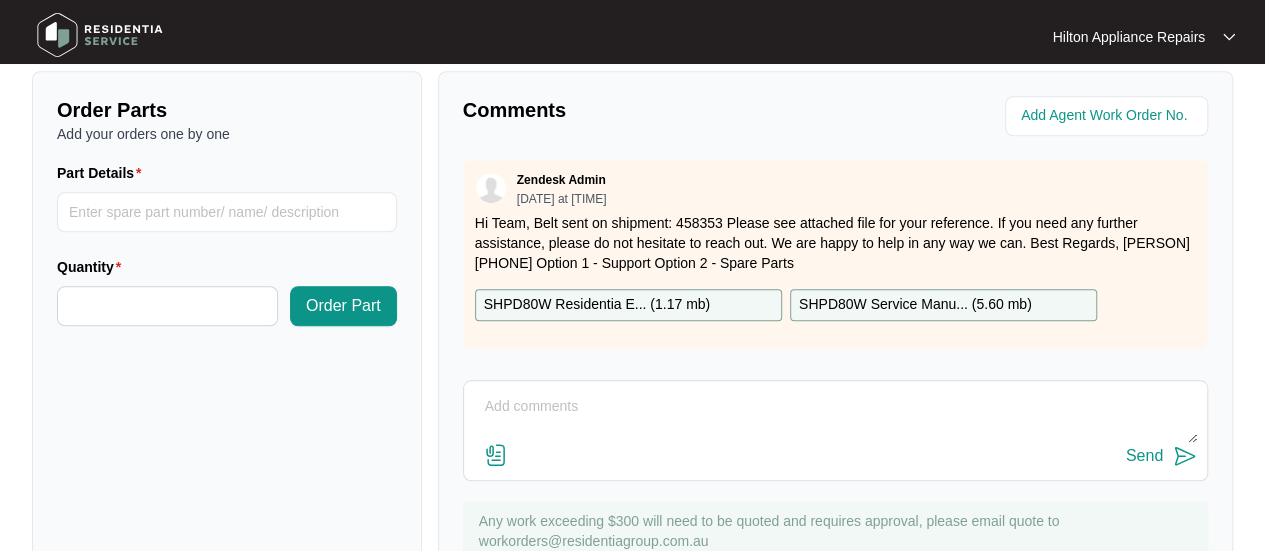 scroll, scrollTop: 791, scrollLeft: 0, axis: vertical 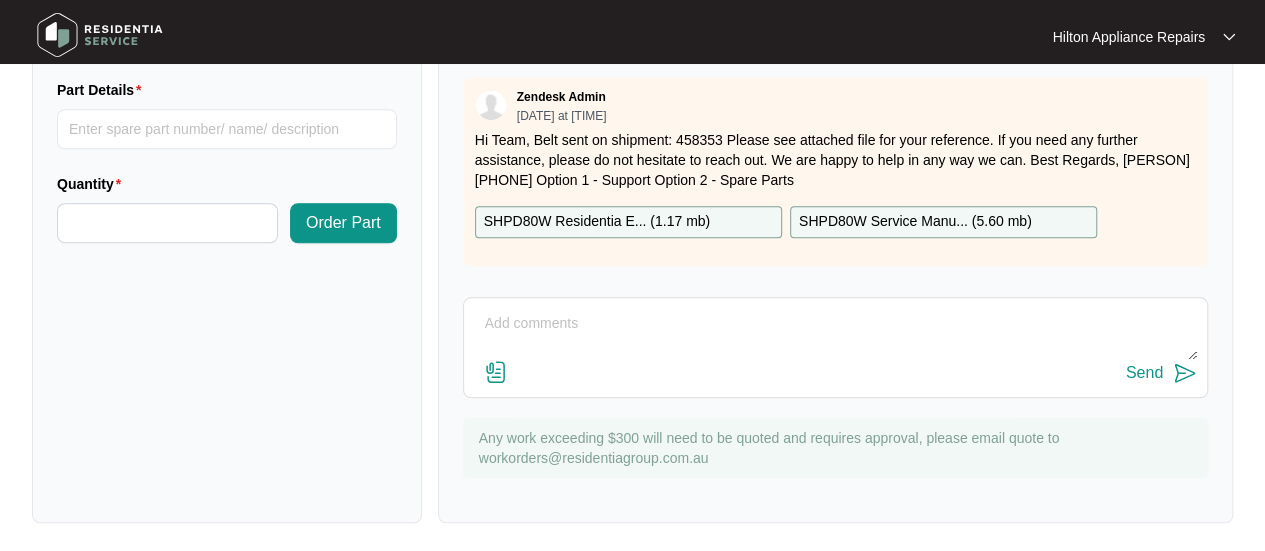 click at bounding box center [835, 334] 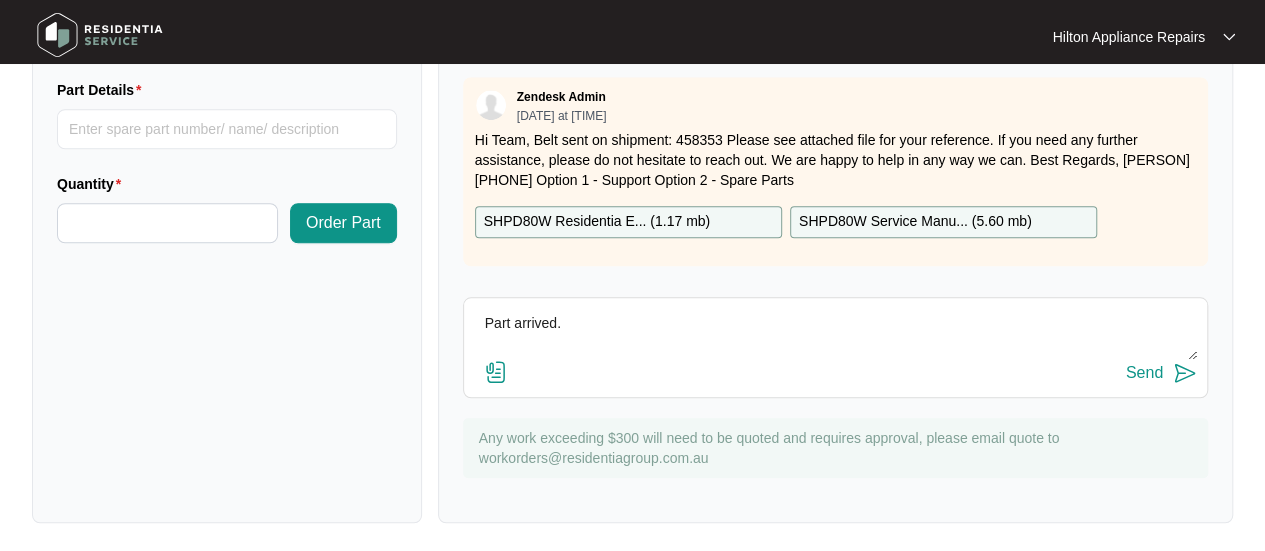 paste on "Called [PERSON] LMTC & Texted" 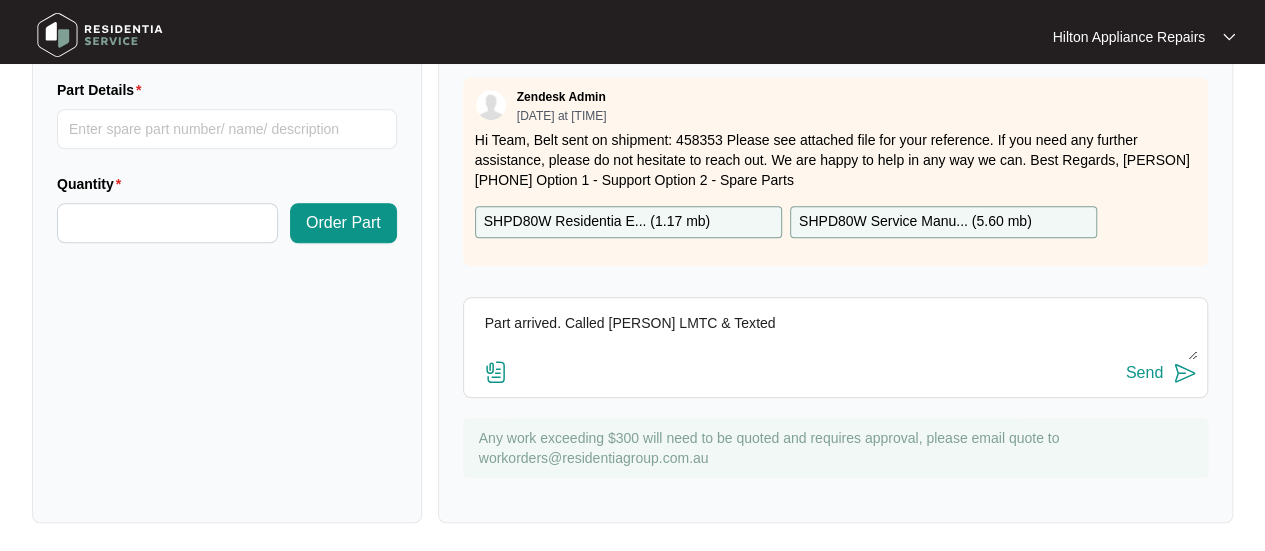 type on "Part arrived. Called [PERSON] LMTC & Texted" 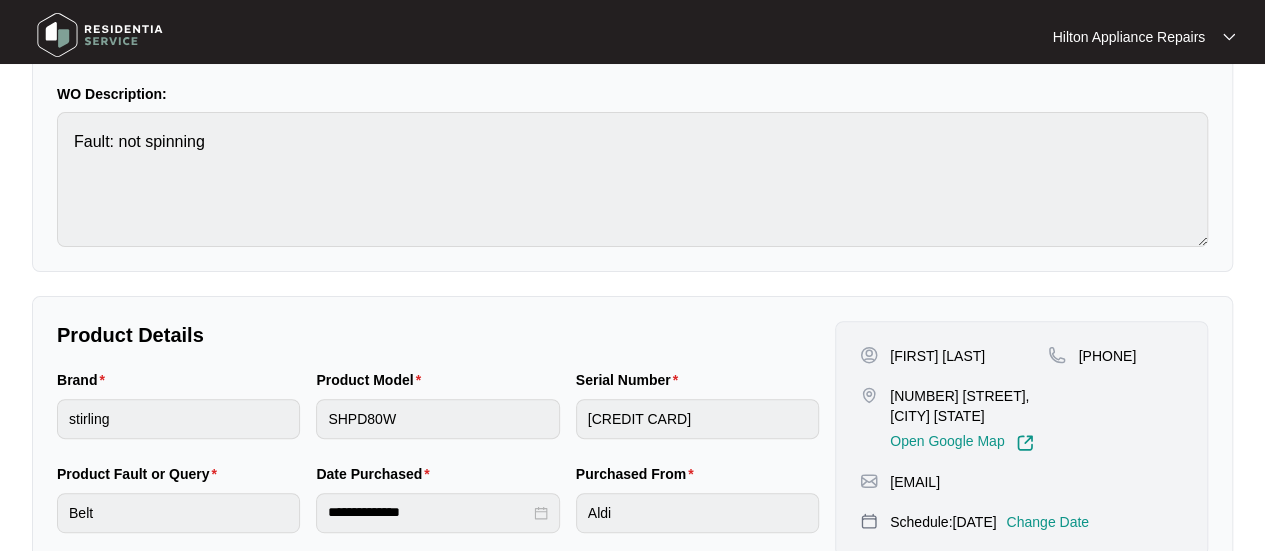 scroll, scrollTop: 0, scrollLeft: 0, axis: both 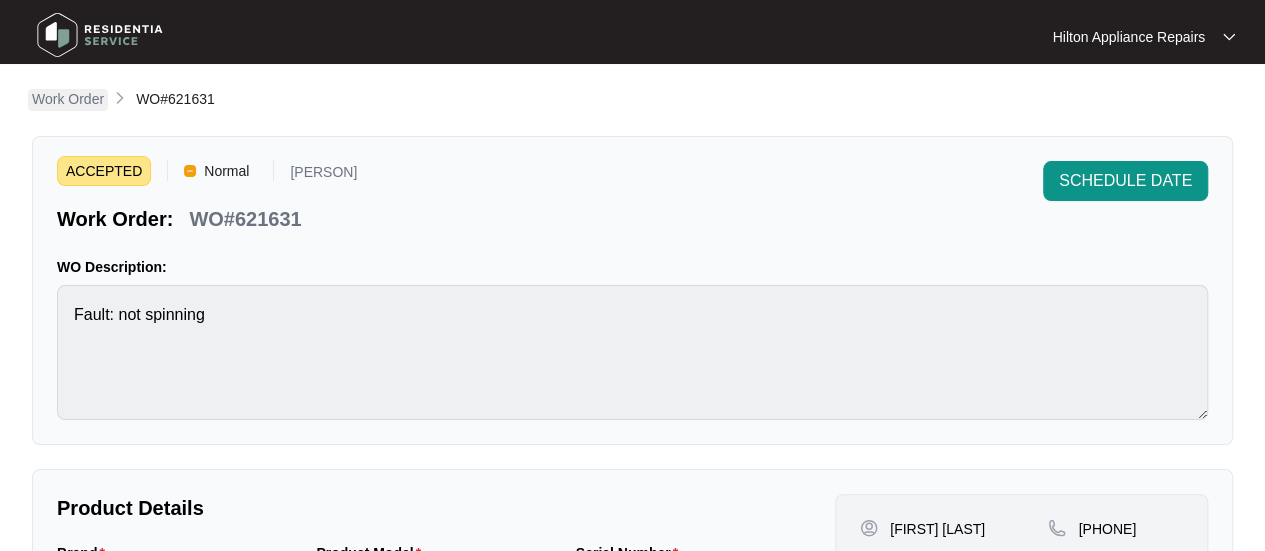 click on "Work Order" at bounding box center [68, 99] 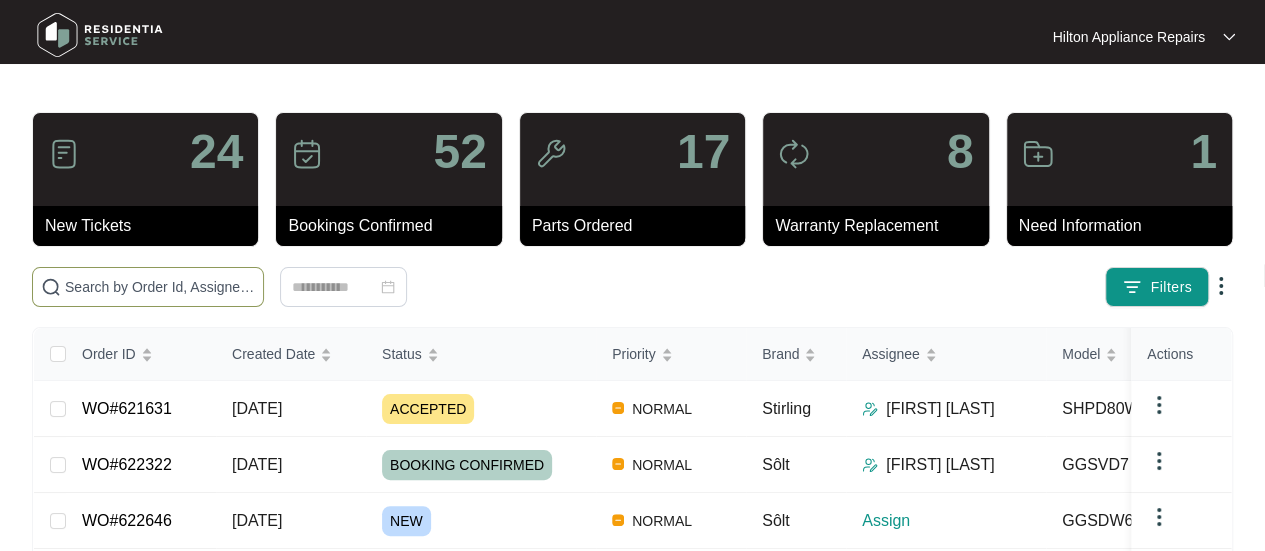 click at bounding box center (160, 287) 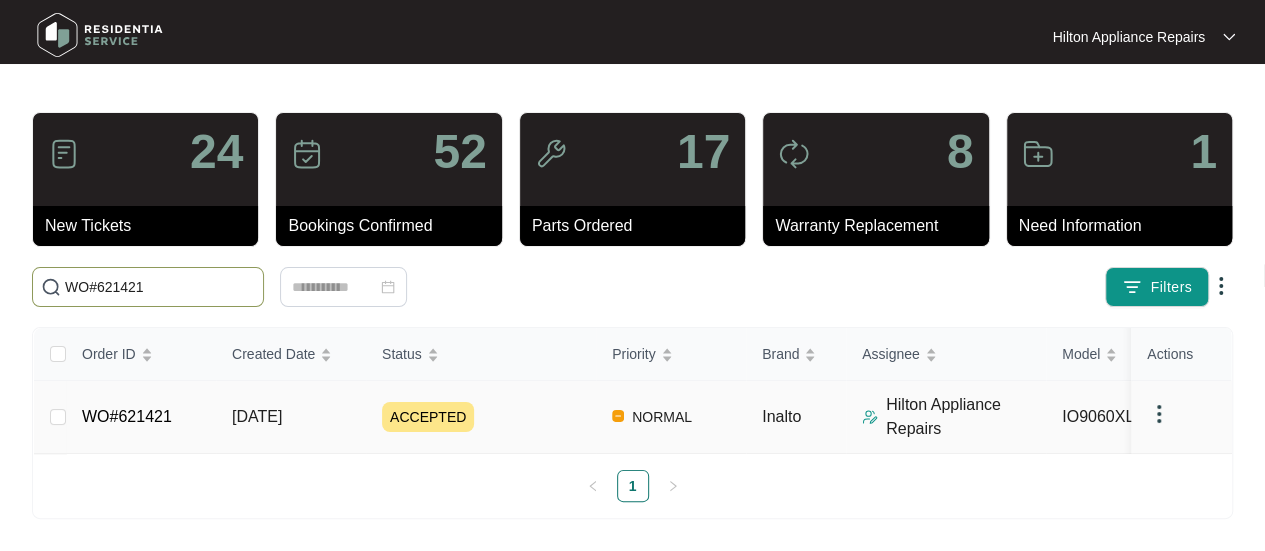 type on "WO#621421" 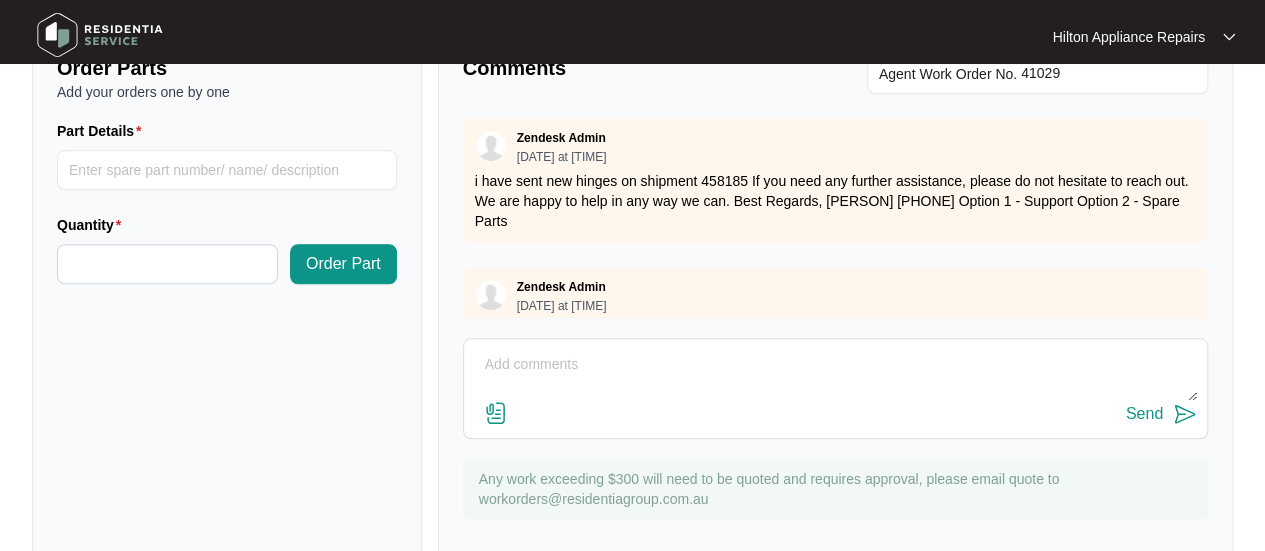scroll, scrollTop: 791, scrollLeft: 0, axis: vertical 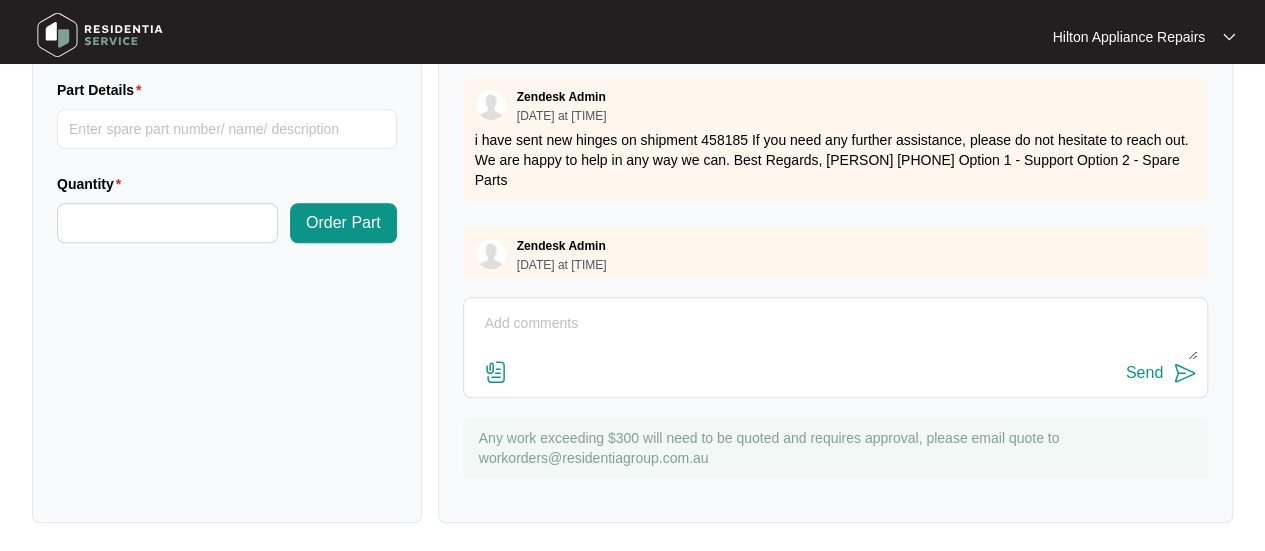 click at bounding box center (835, 334) 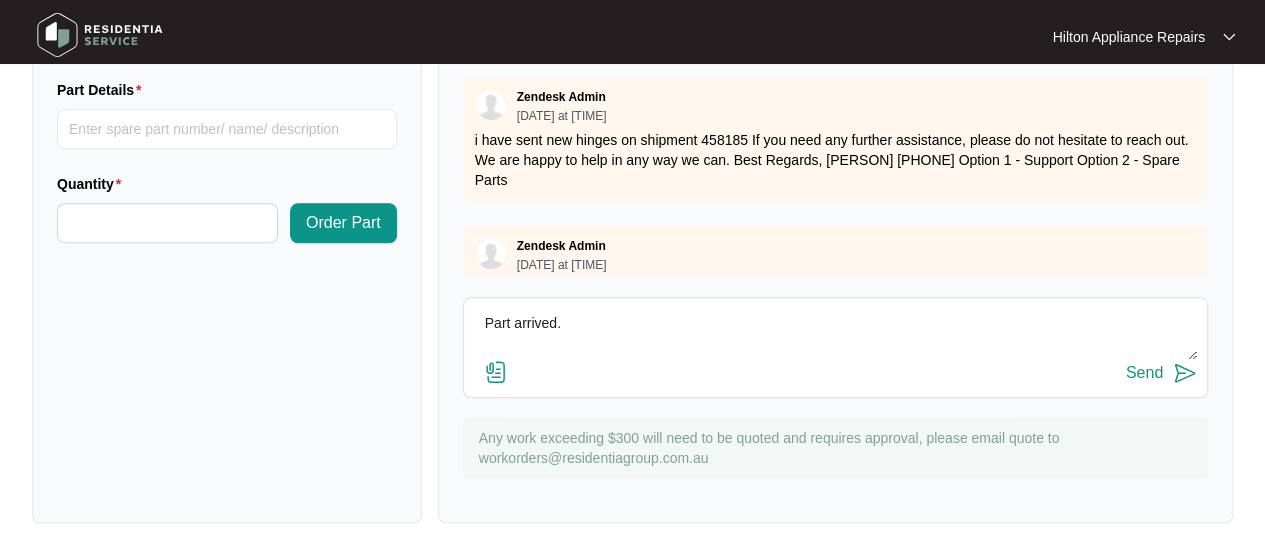 paste on "Called [PERSON] LMTC & Texted" 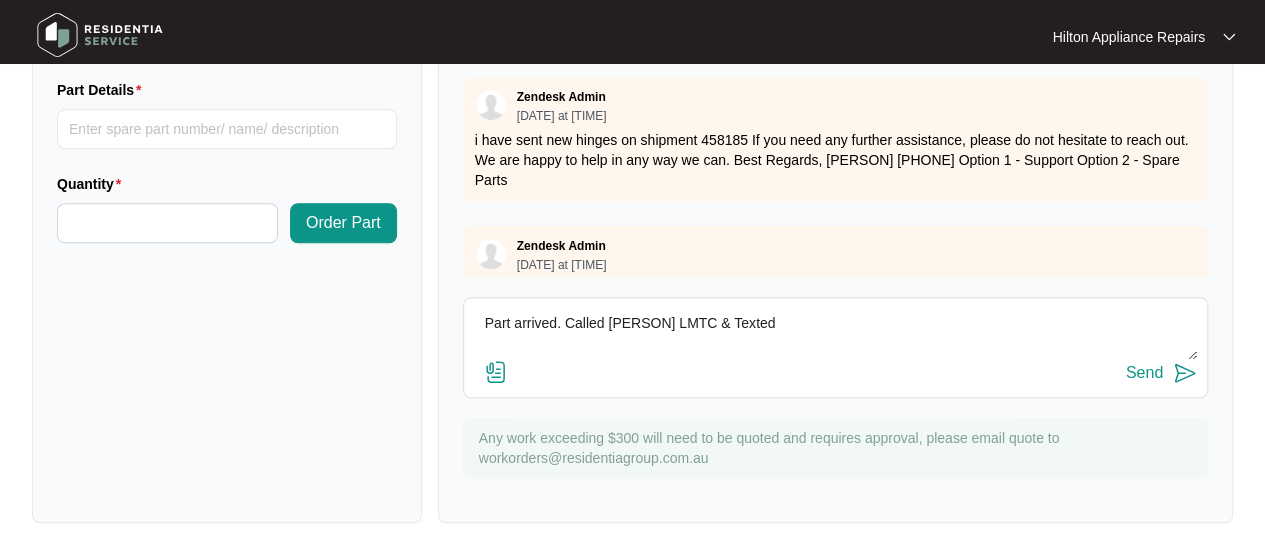 type on "Part arrived. Called [PERSON] LMTC & Texted" 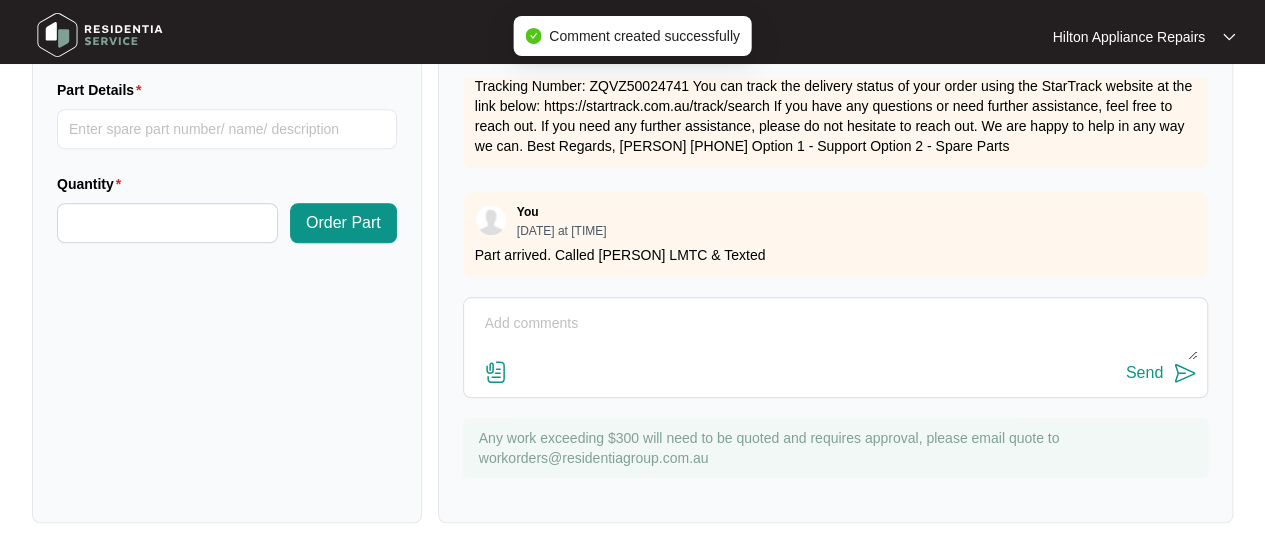 scroll, scrollTop: 431, scrollLeft: 0, axis: vertical 